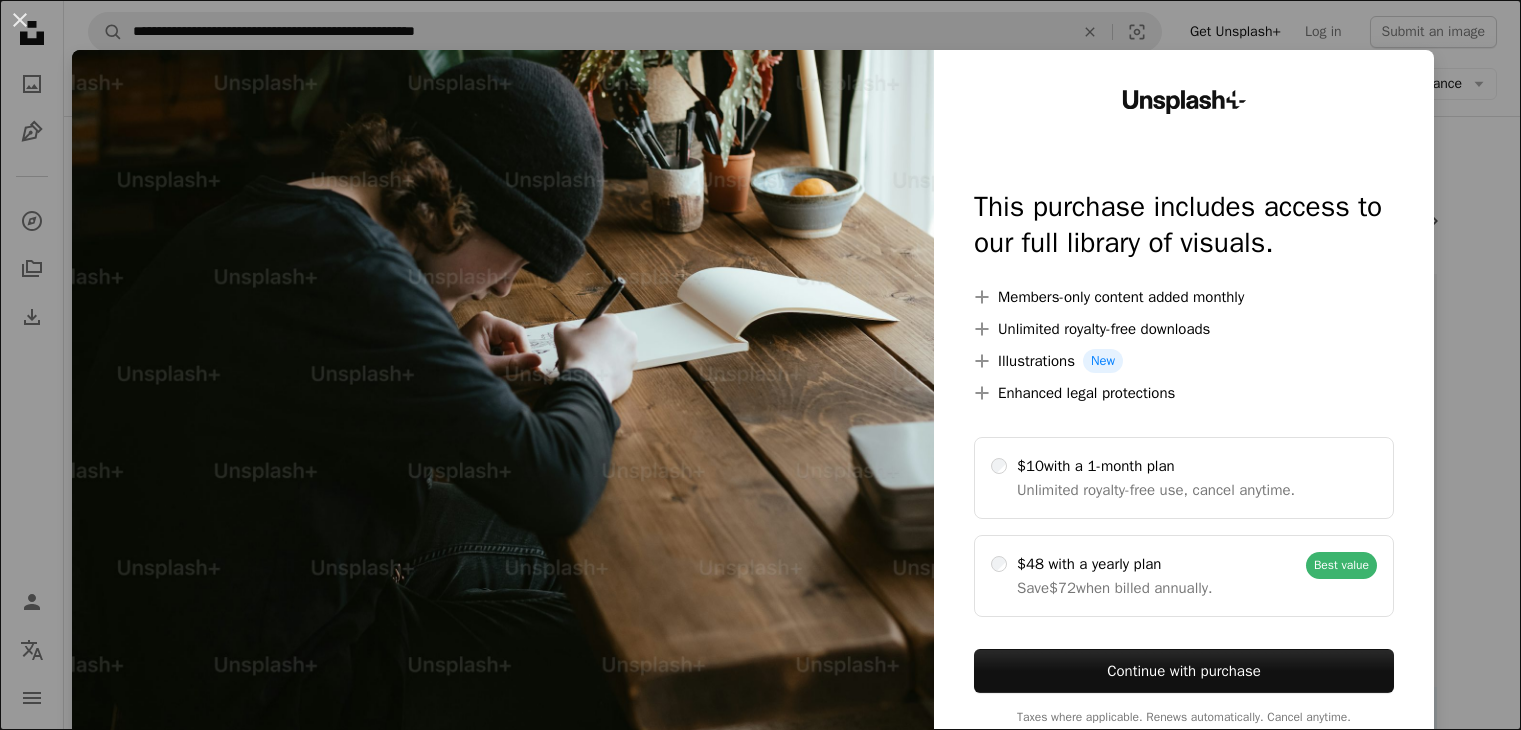 scroll, scrollTop: 2078, scrollLeft: 0, axis: vertical 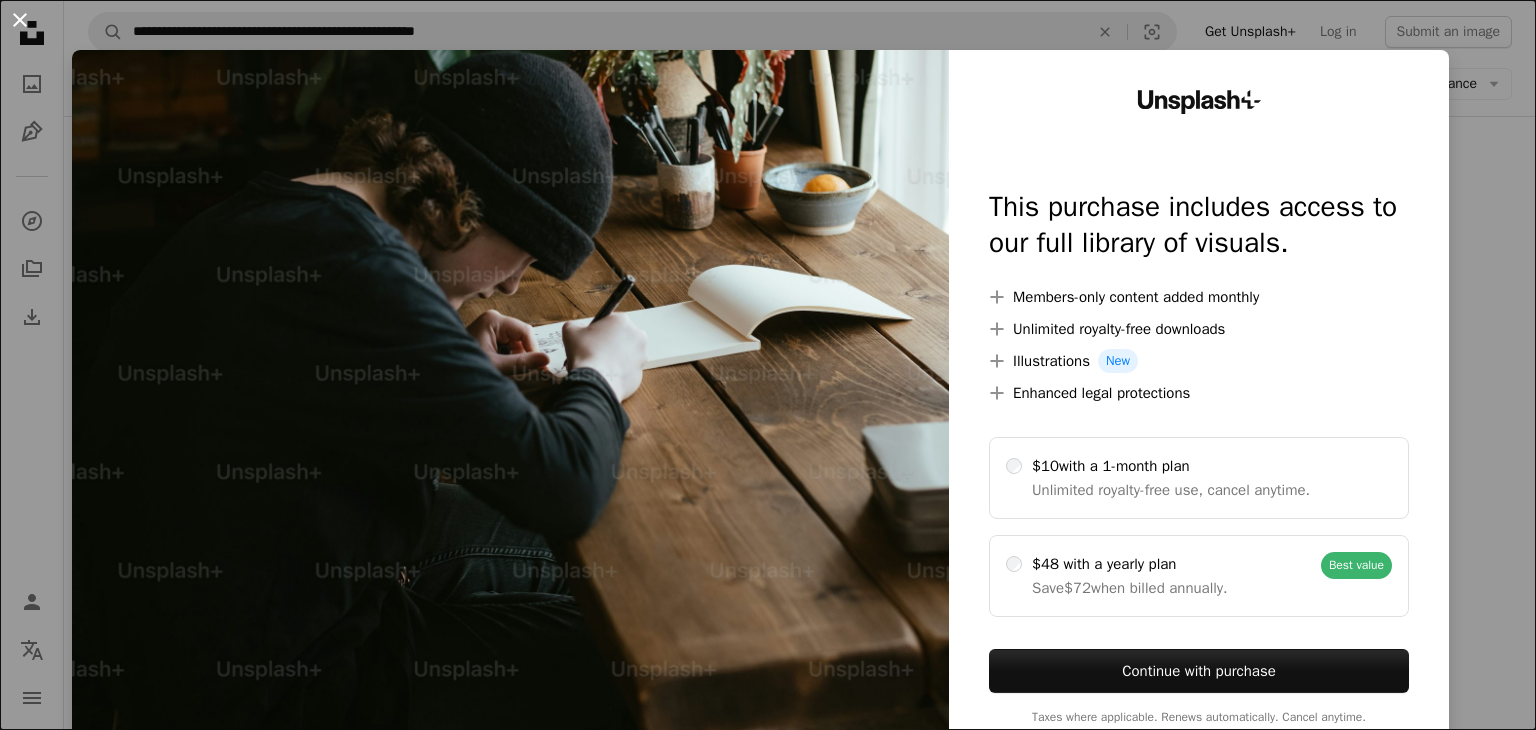 click on "An X shape" at bounding box center [20, 20] 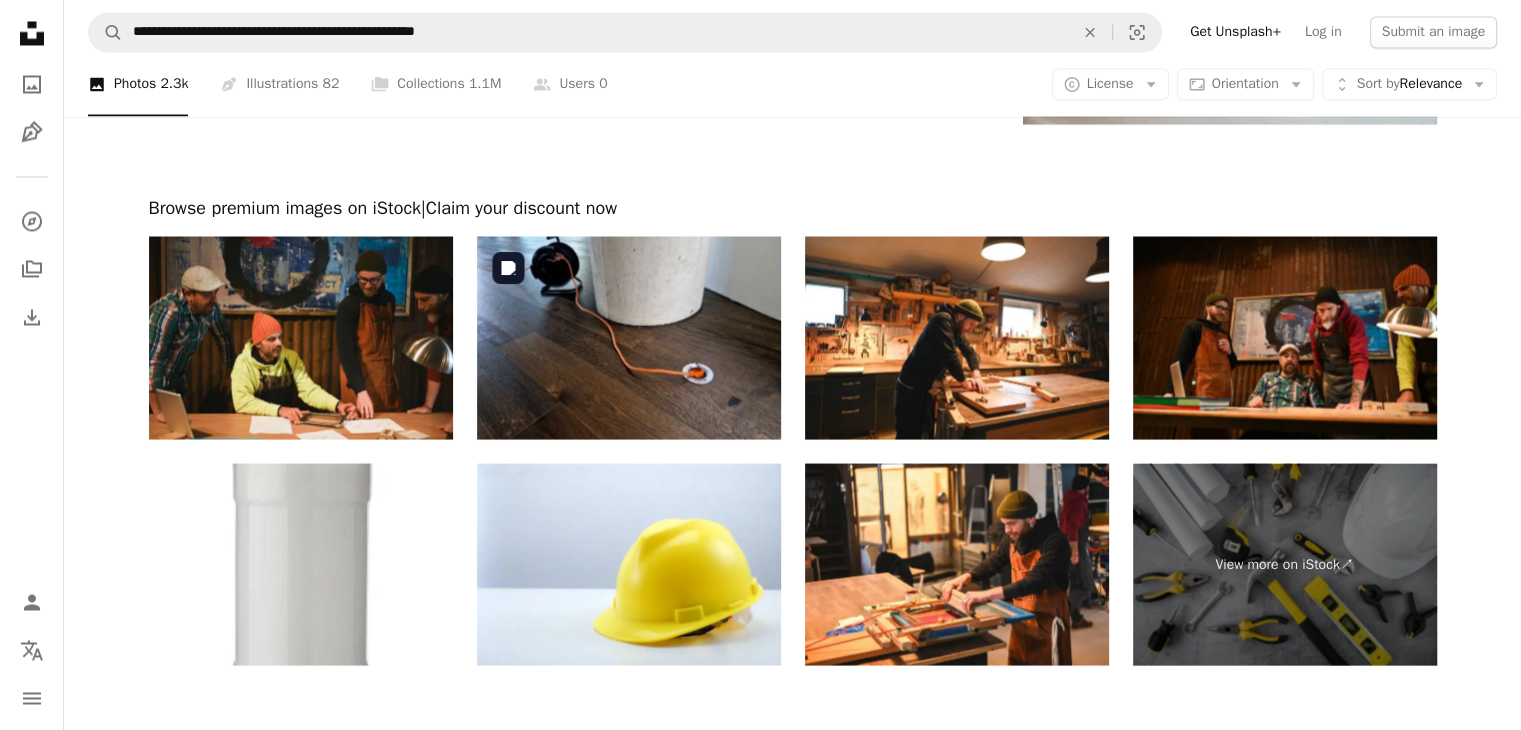 scroll, scrollTop: 3701, scrollLeft: 0, axis: vertical 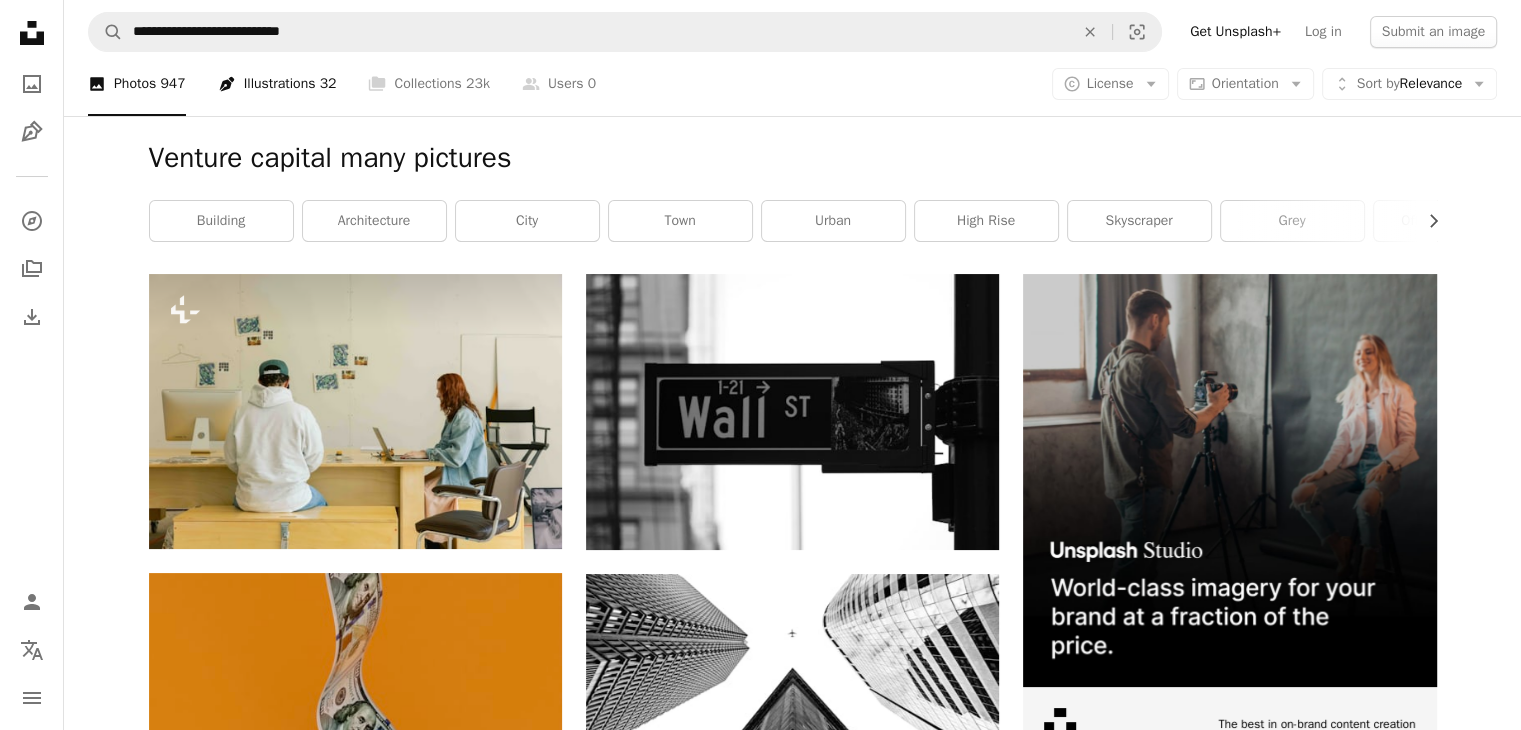 click on "Pen Tool Illustrations   32" at bounding box center (277, 84) 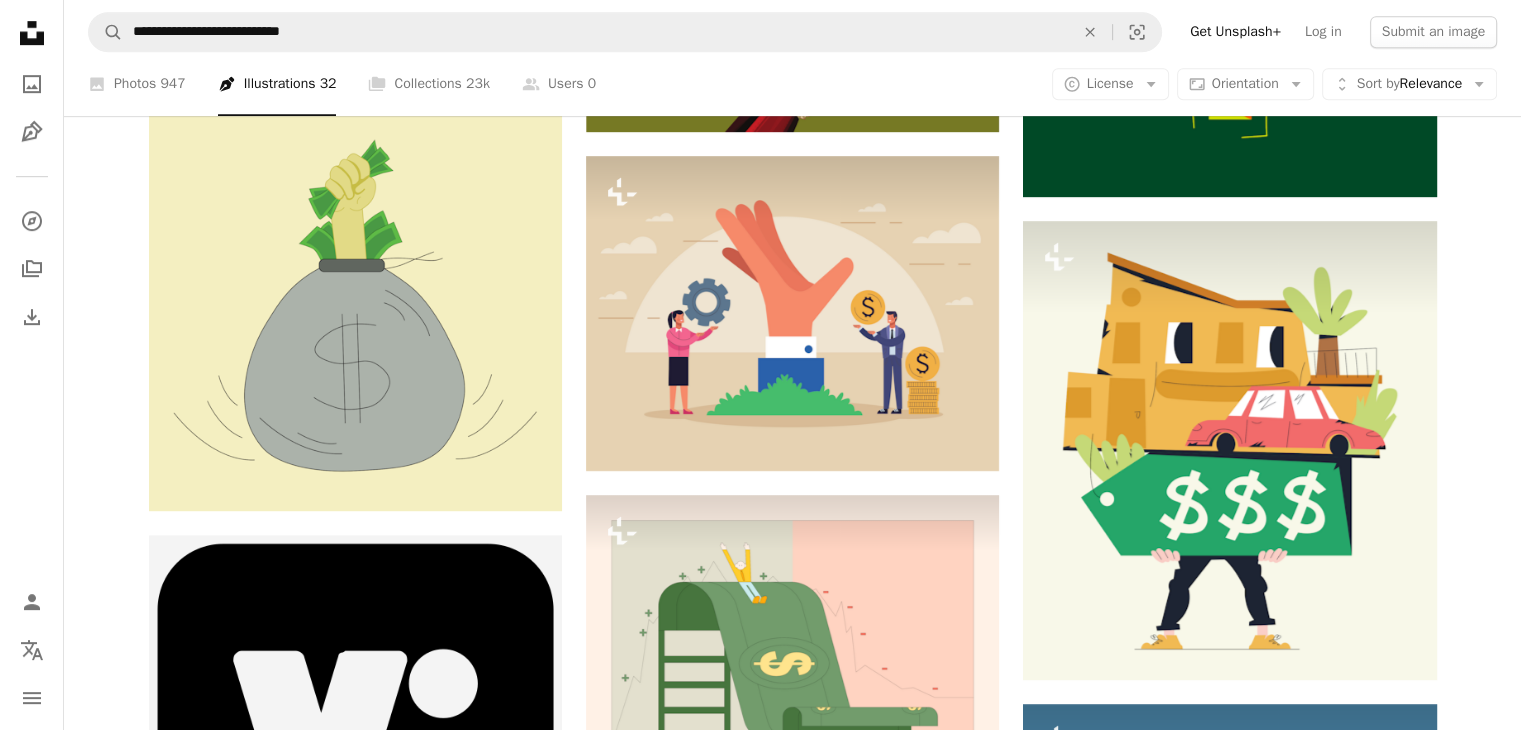 scroll, scrollTop: 1166, scrollLeft: 0, axis: vertical 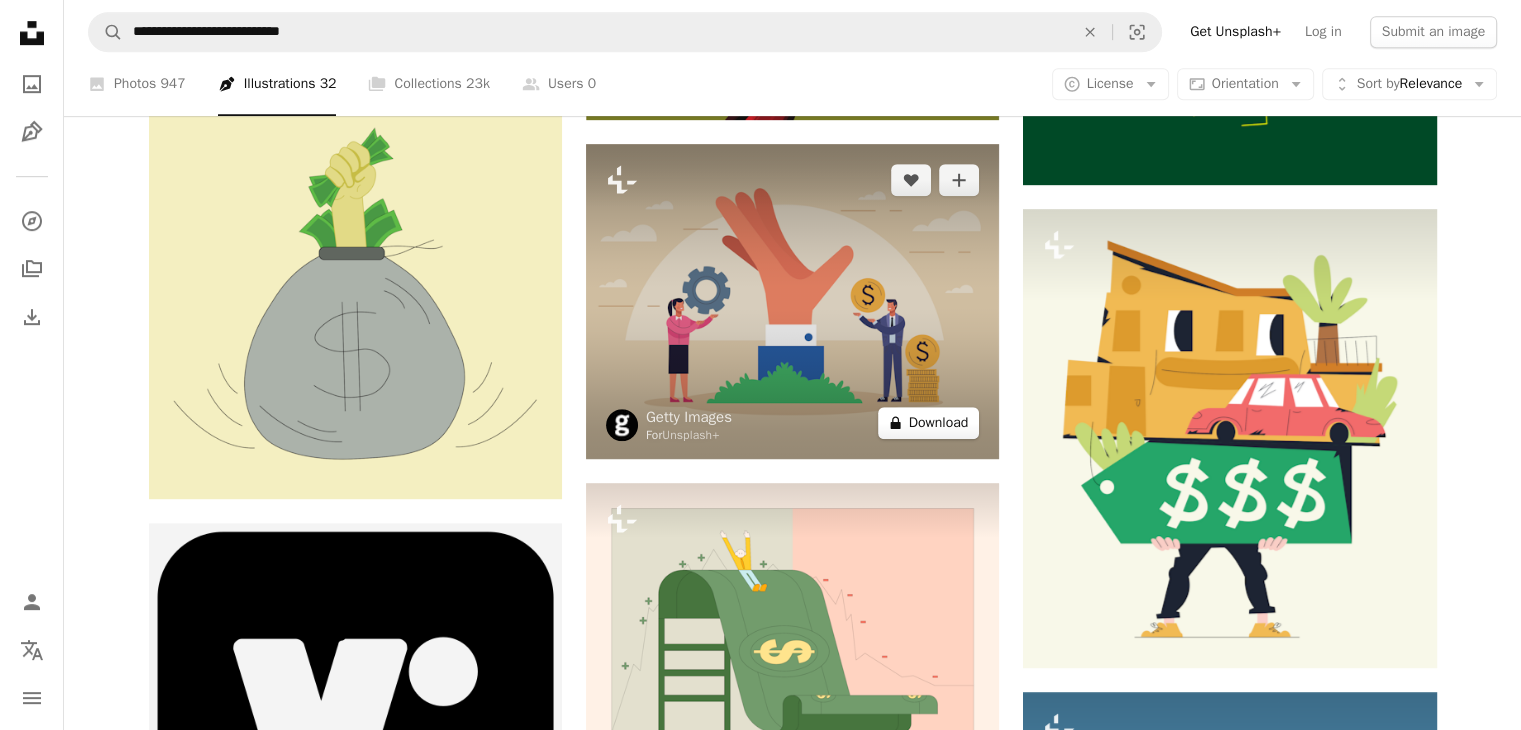 click on "A lock   Download" at bounding box center [929, 423] 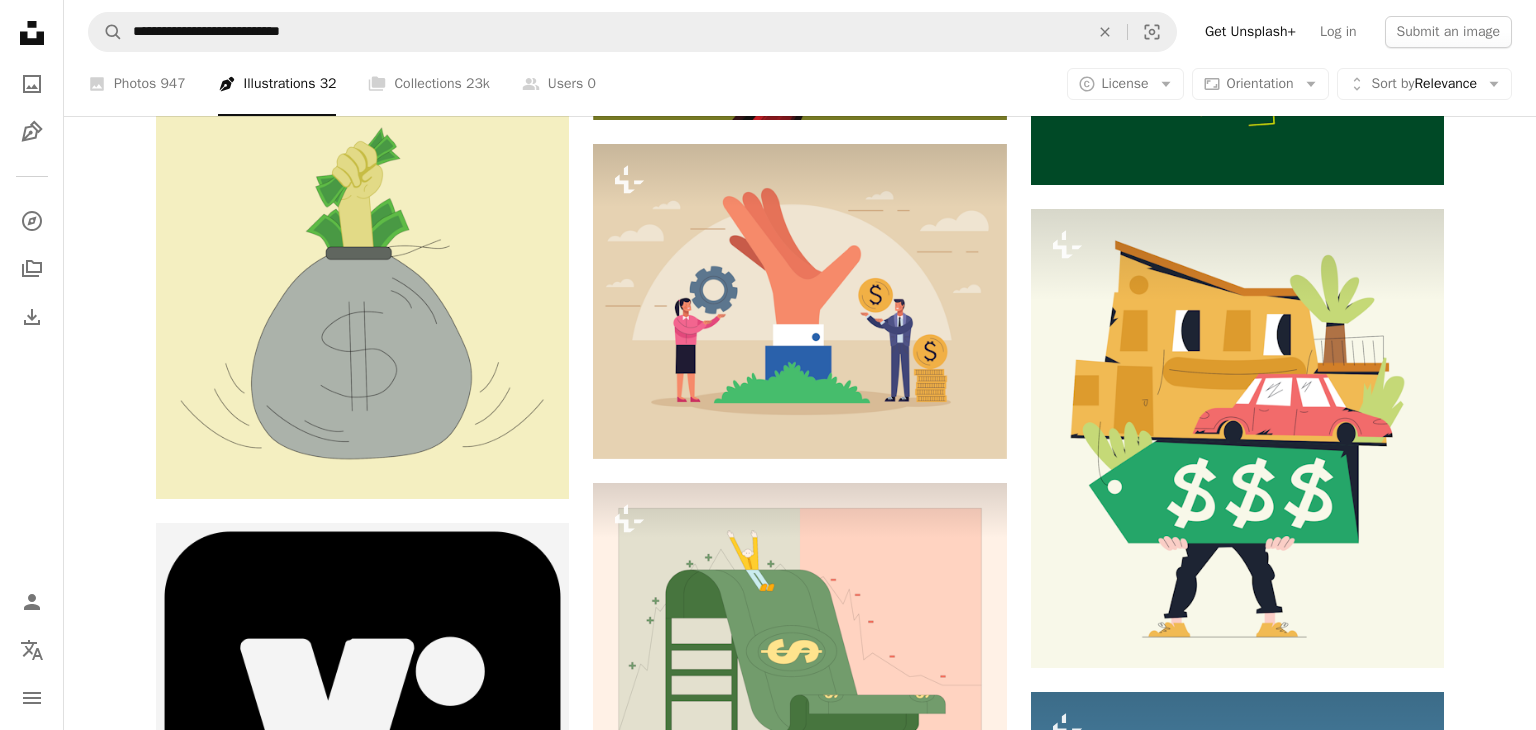 click on "An X shape" at bounding box center [20, 20] 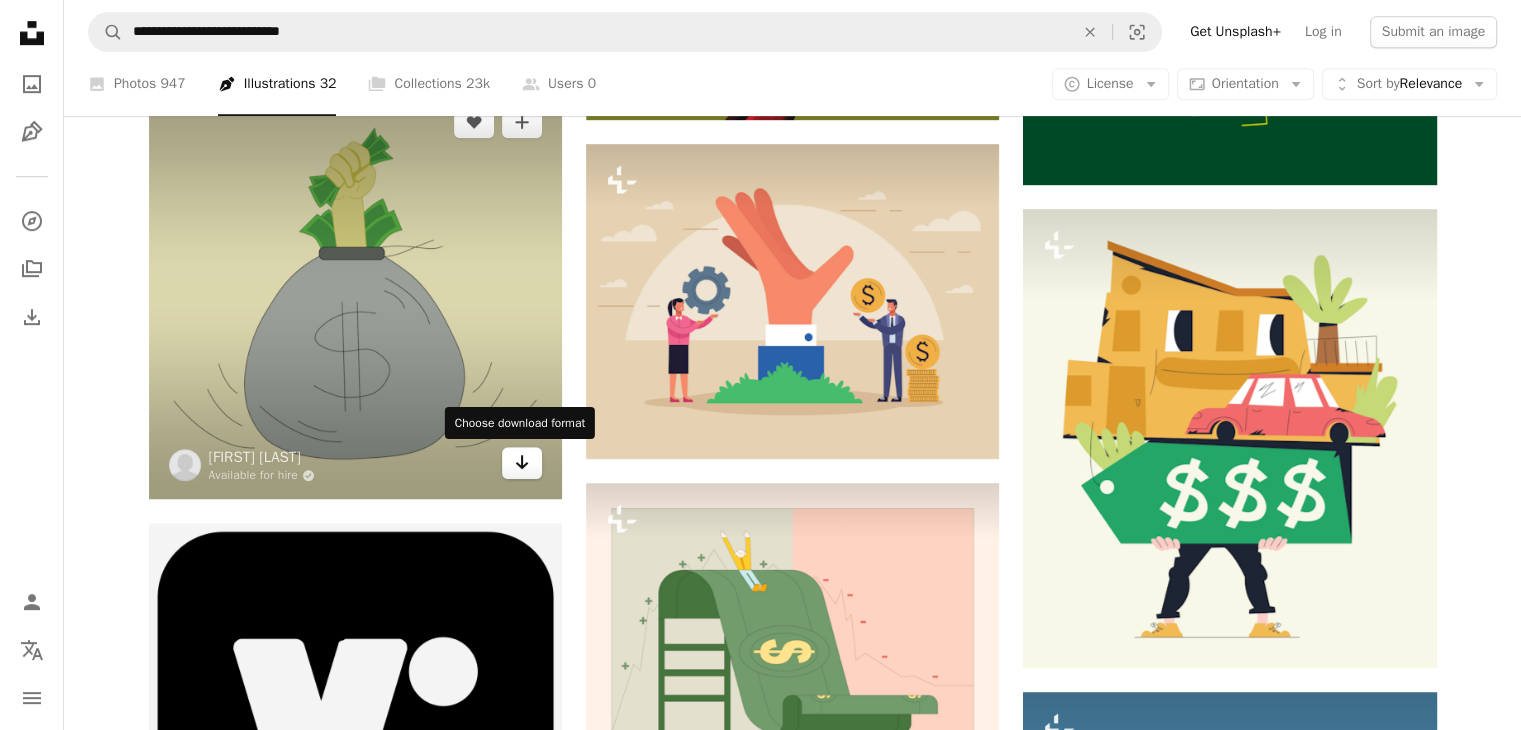 click on "Arrow pointing down" 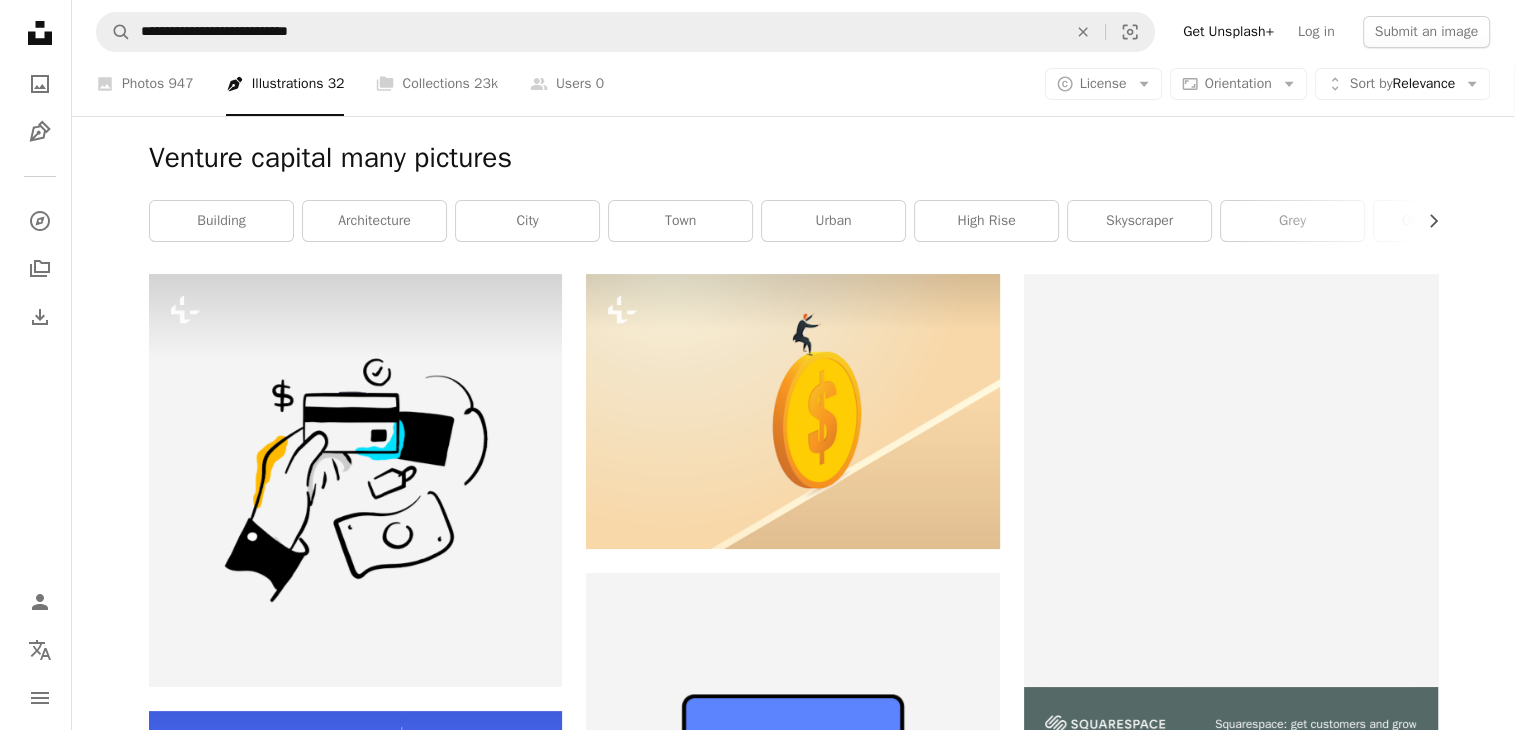 scroll, scrollTop: 0, scrollLeft: 0, axis: both 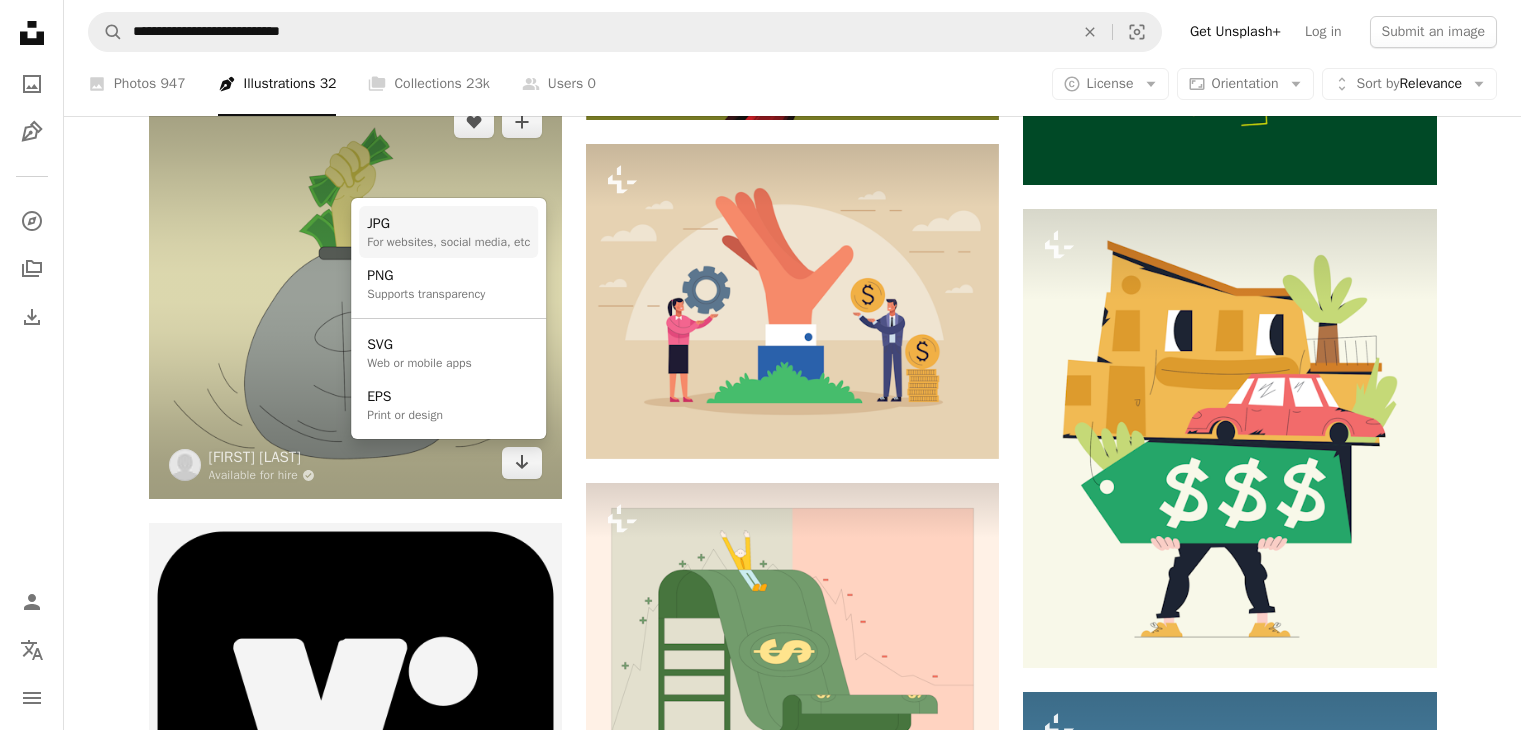 click on "For websites, social media, etc" at bounding box center [448, 242] 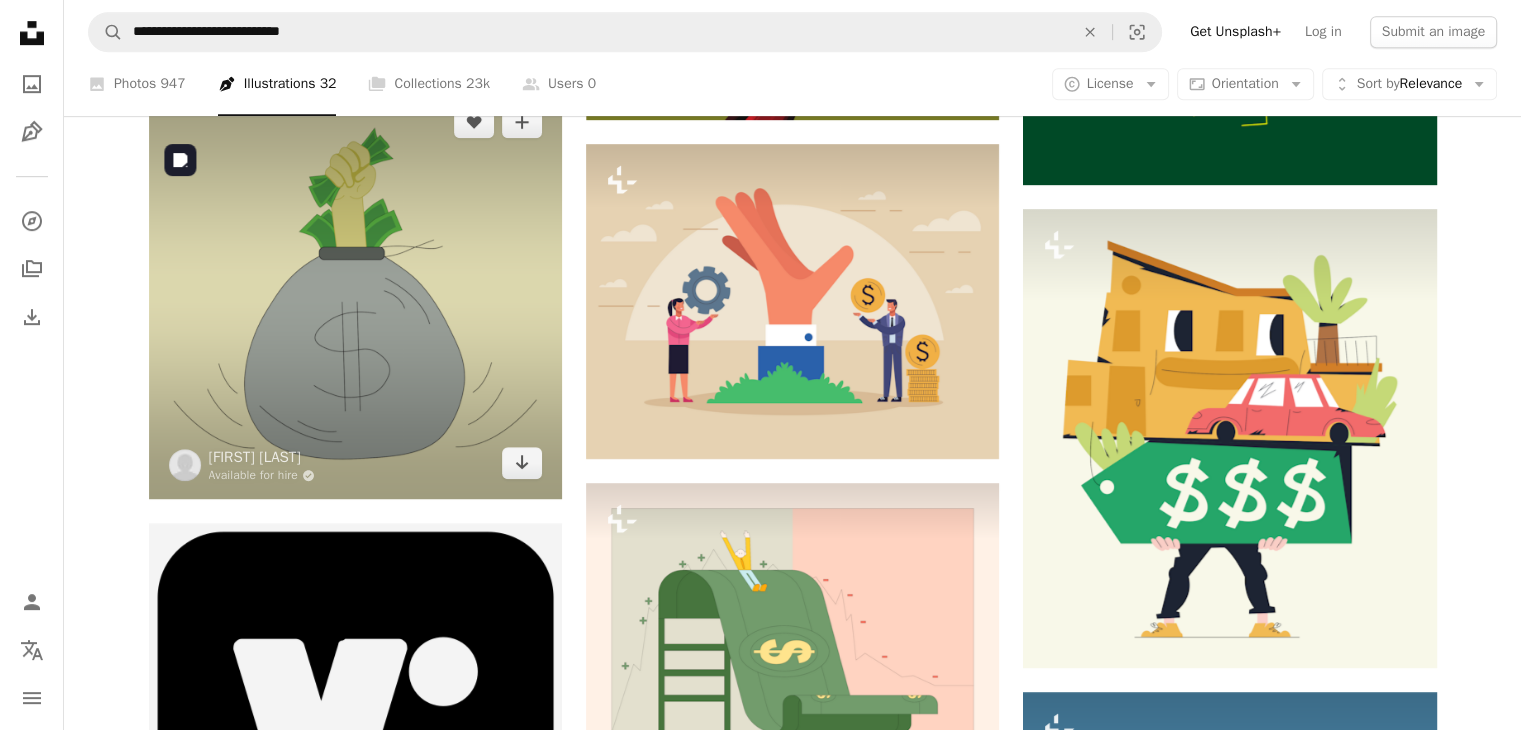 scroll, scrollTop: 1569, scrollLeft: 0, axis: vertical 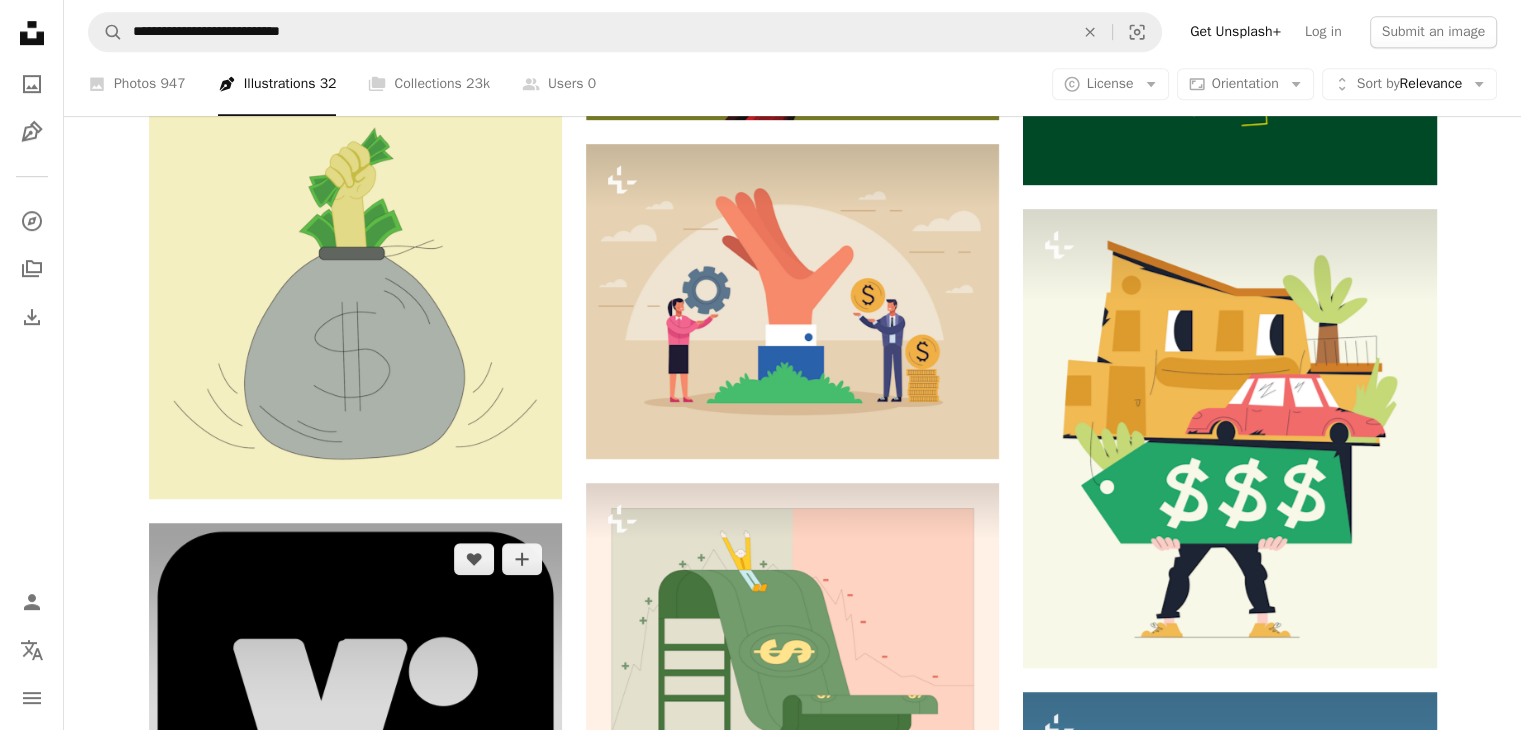 click on "Arrow pointing down" 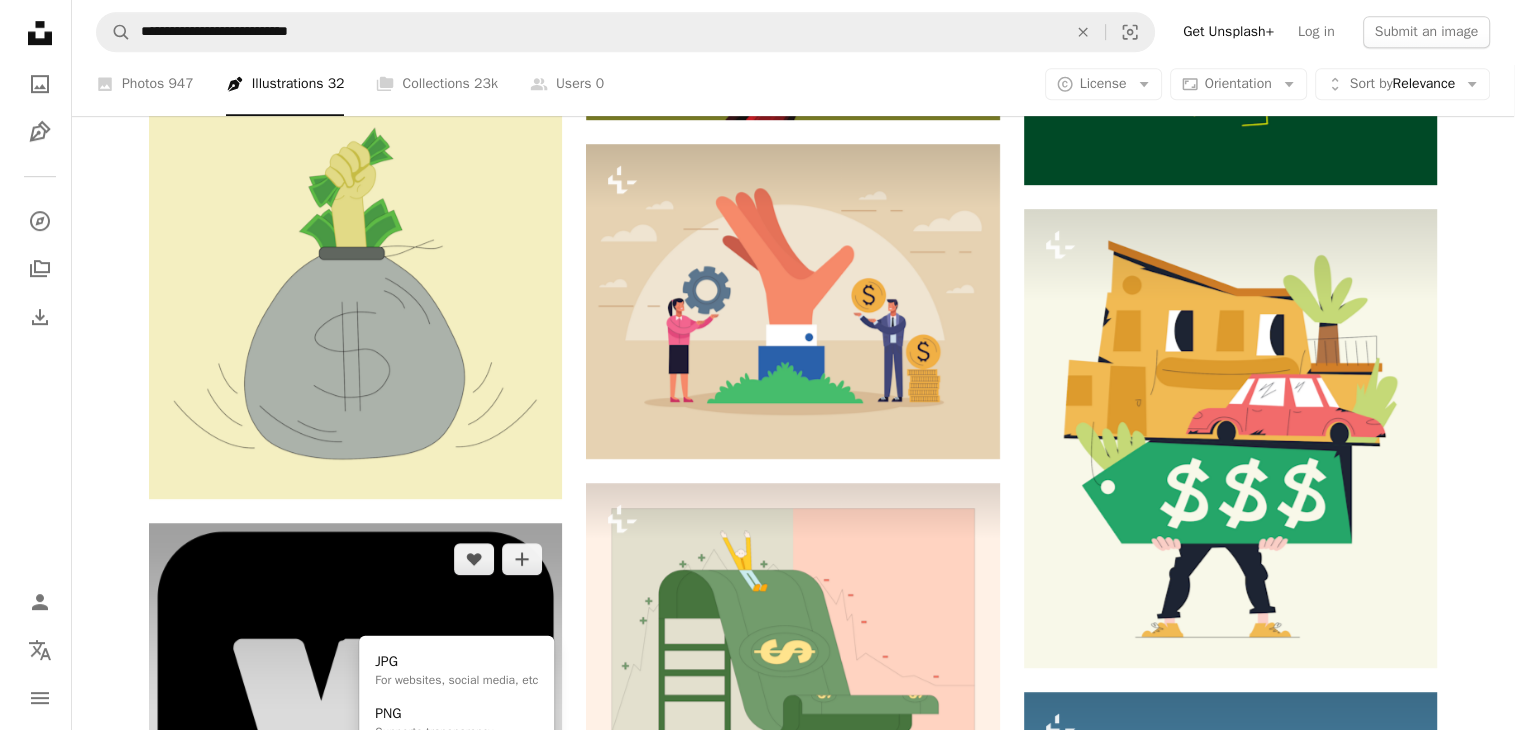 scroll, scrollTop: 0, scrollLeft: 0, axis: both 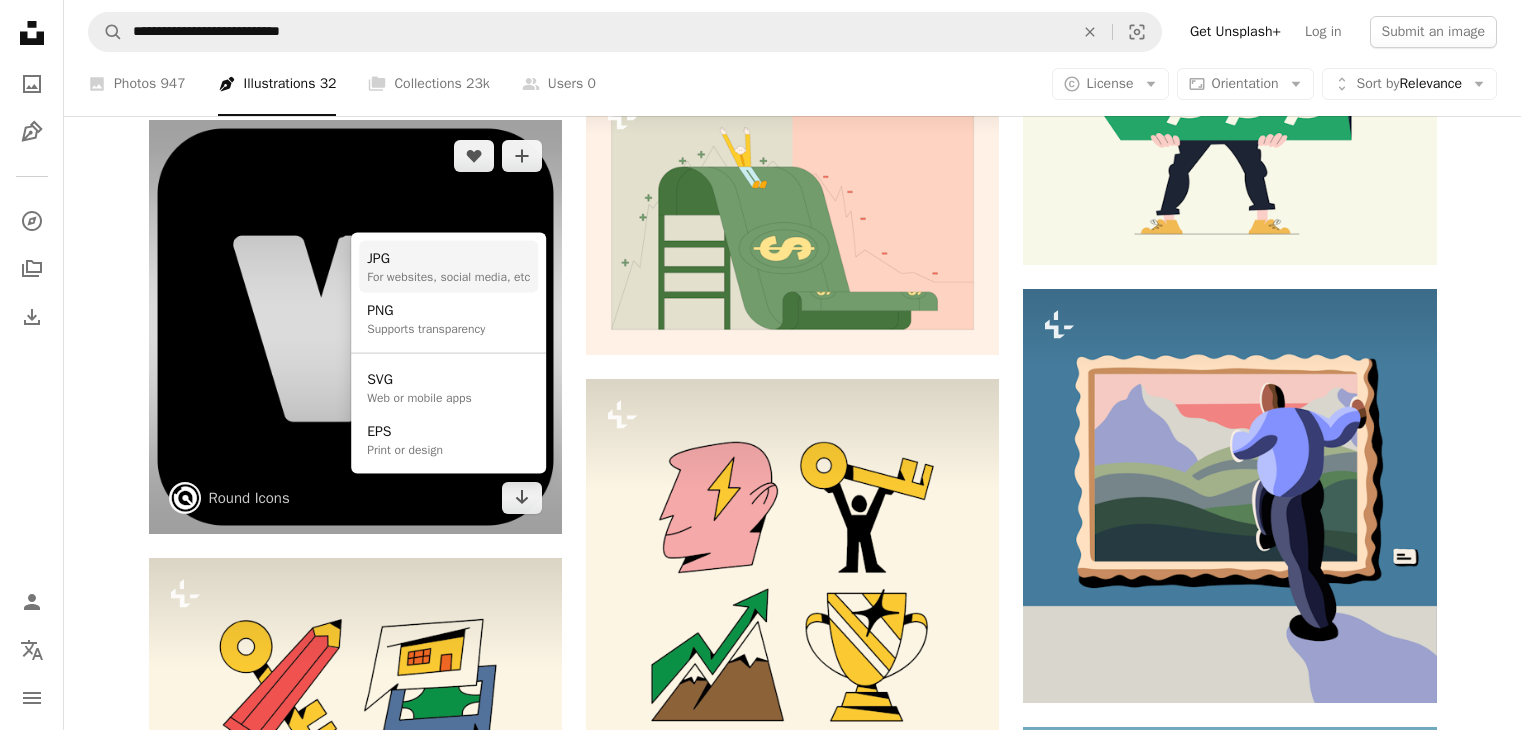 click on "JPG" at bounding box center (448, 259) 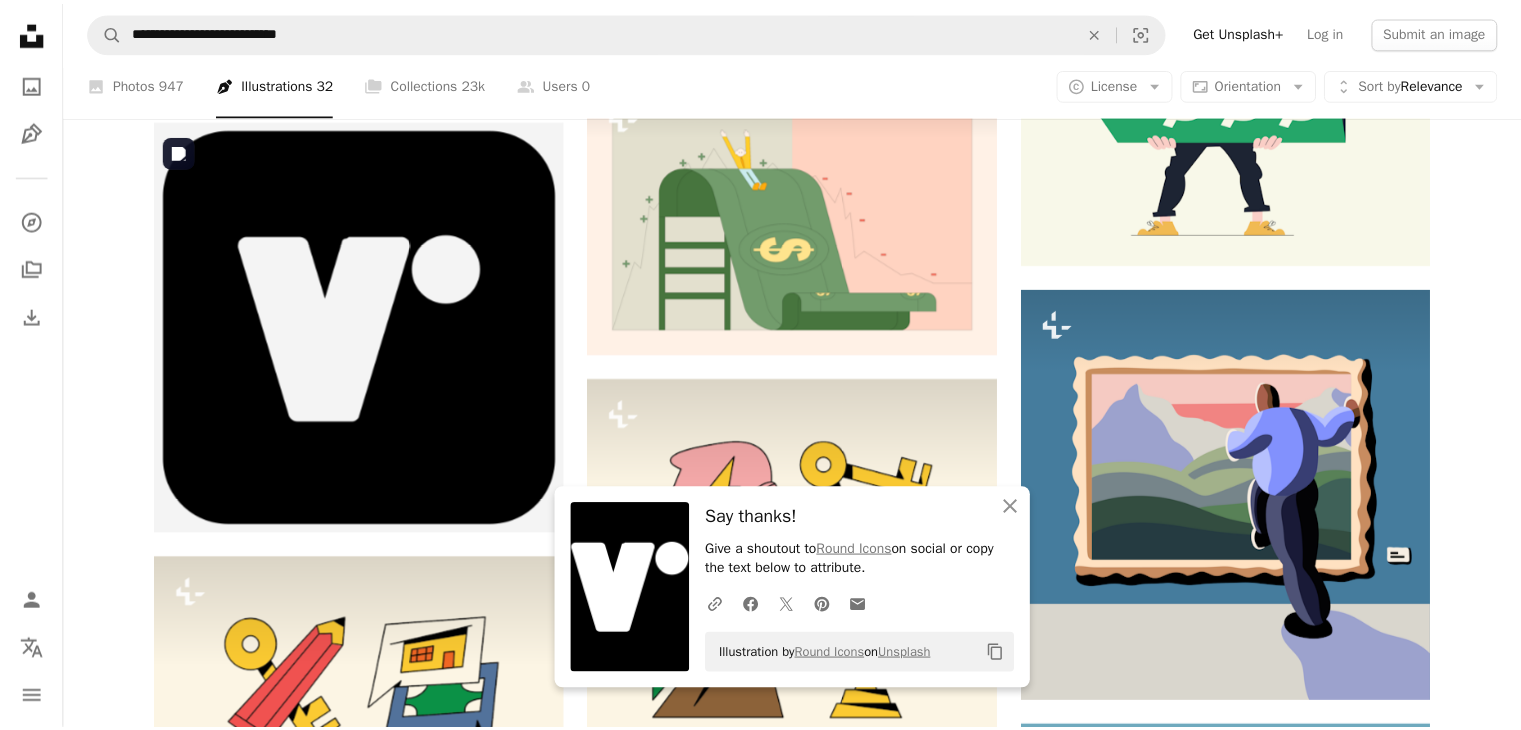 scroll, scrollTop: 1569, scrollLeft: 0, axis: vertical 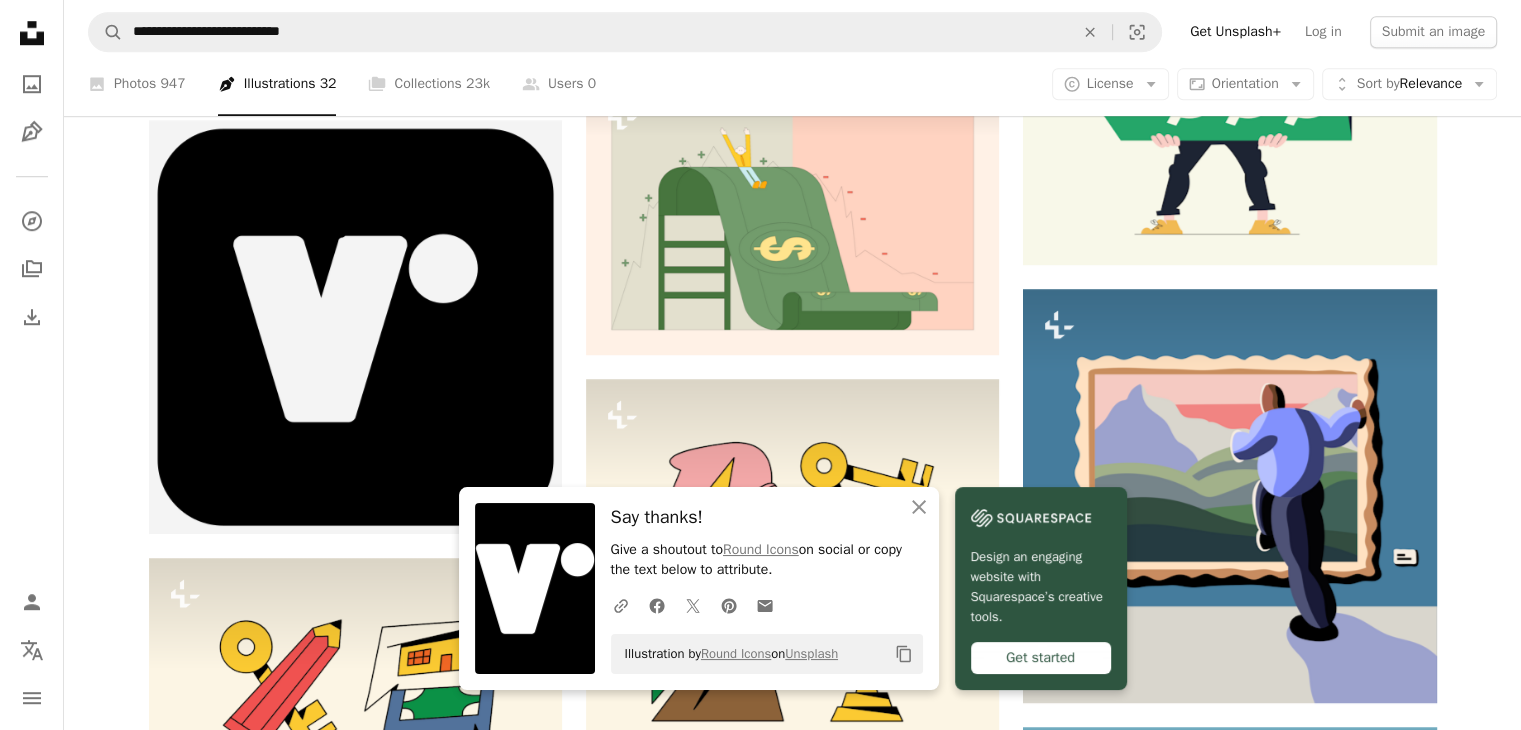 click on "Plus sign for Unsplash+ A heart A plus sign Getillustrations For  Unsplash+ A lock   Download Plus sign for Unsplash+ A heart A plus sign Yeti Iglesias For  Unsplash+ A lock   Download A heart A plus sign Wahyu Bintoro Available for hire A checkmark inside of a circle Arrow pointing down A heart A plus sign Round Icons Arrow pointing down Plus sign for Unsplash+ A heart A plus sign Nora Gazzar For  Unsplash+ A lock   Download Plus sign for Unsplash+ A heart A plus sign Chloé For  Unsplash+ A lock   Download A heart A plus sign Public domain vectors Arrow pointing down Plus sign for Unsplash+ A heart A plus sign Getty Images For  Unsplash+ A lock   Download A heart A plus sign Johnny Conor Arrow pointing down Plus sign for Unsplash+ A heart A plus sign Getty Images For  Unsplash+ A lock   Download Plus sign for Unsplash+ A heart A plus sign Getty Images For  Unsplash+ A lock   Download Plus sign for Unsplash+ A heart A plus sign Grigorii Shcheglov For  Unsplash+ A lock   Download Plus sign for Unsplash+ For" at bounding box center (793, 360) 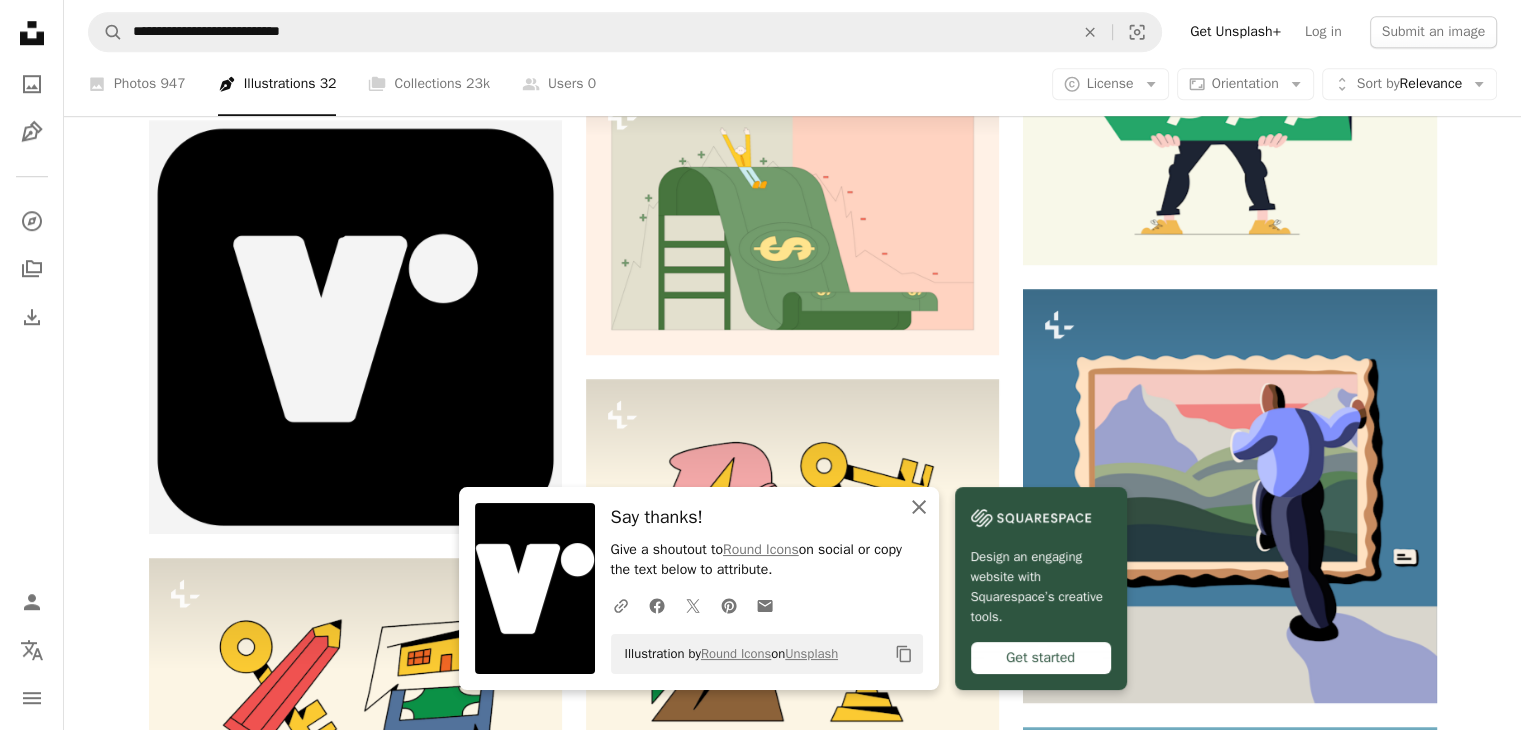 click on "An X shape" 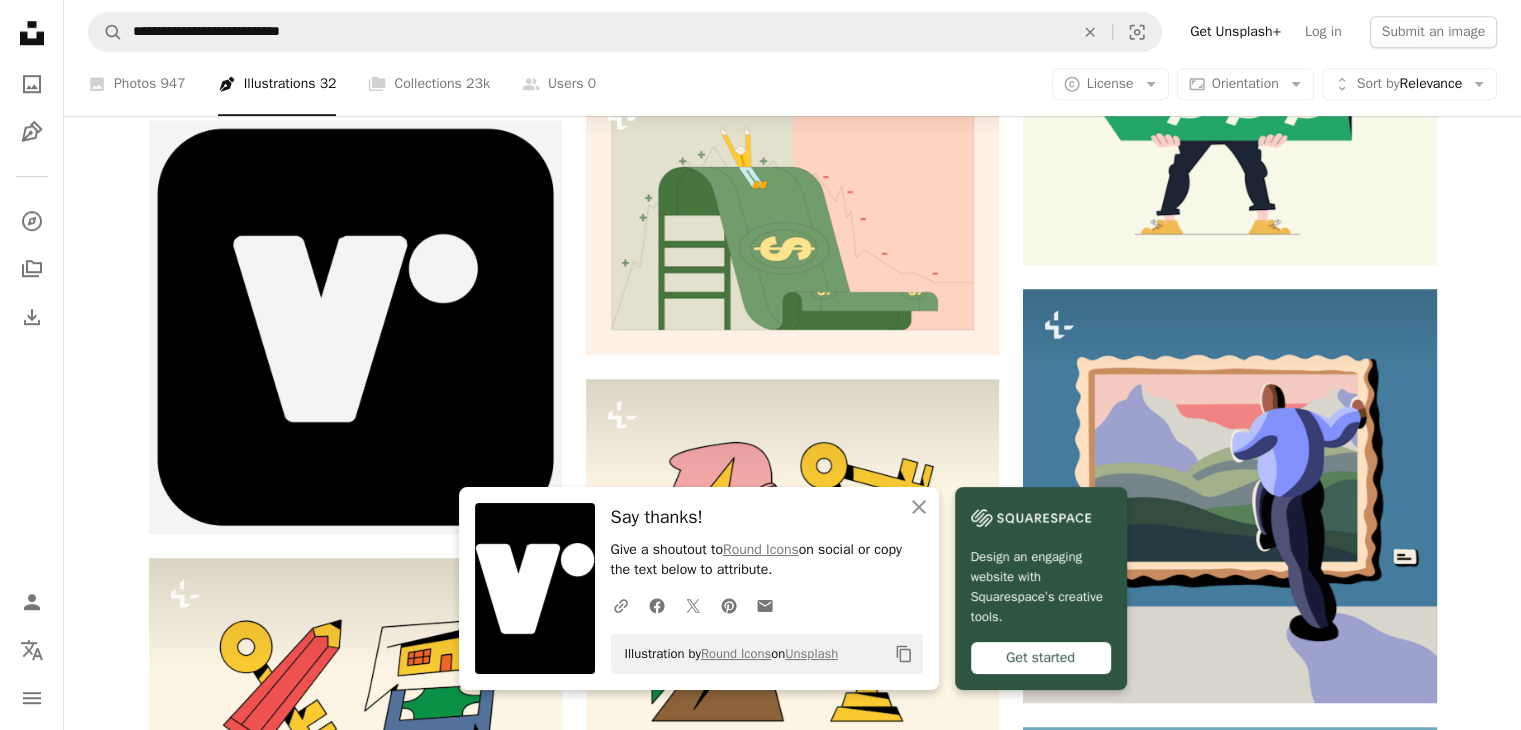 click on "Copy content" 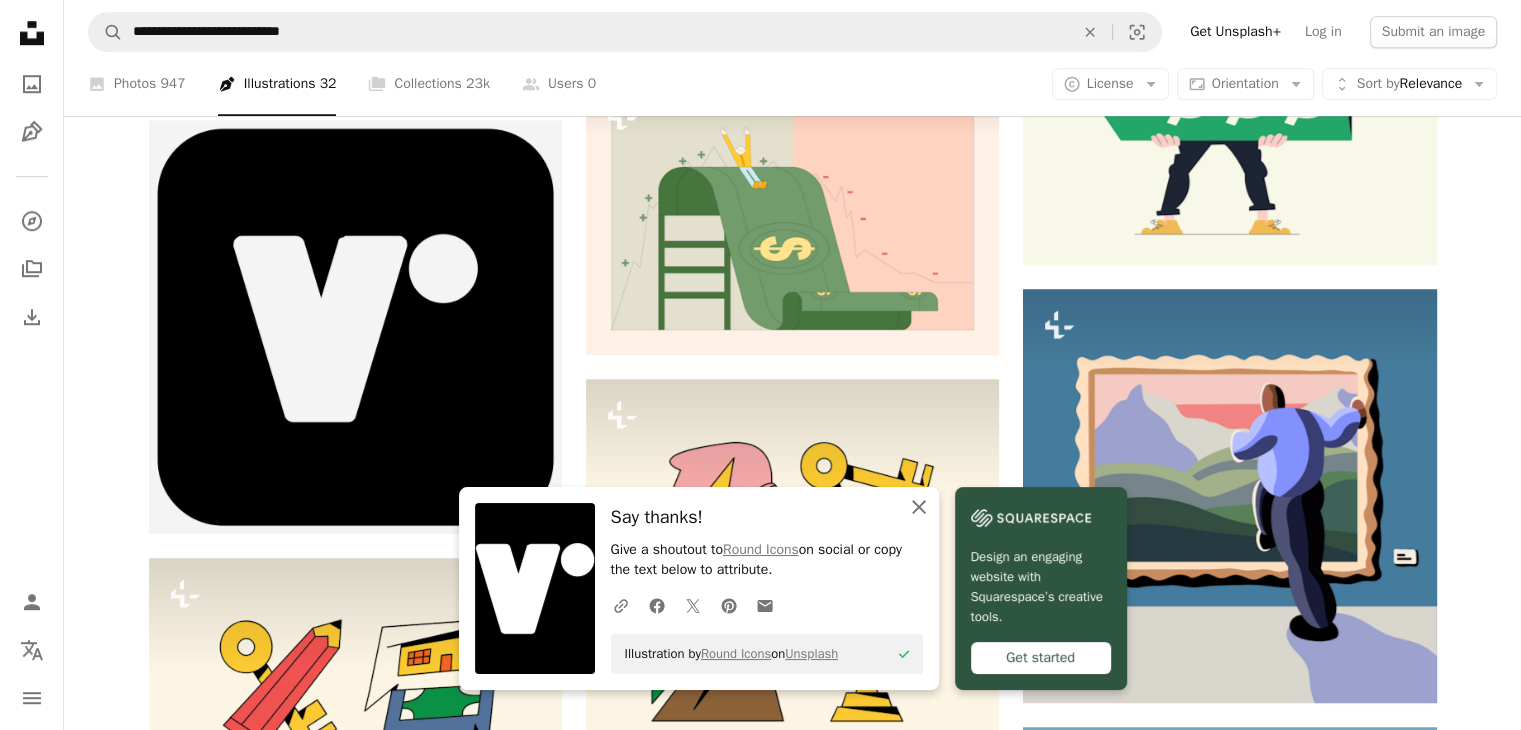 click on "An X shape" 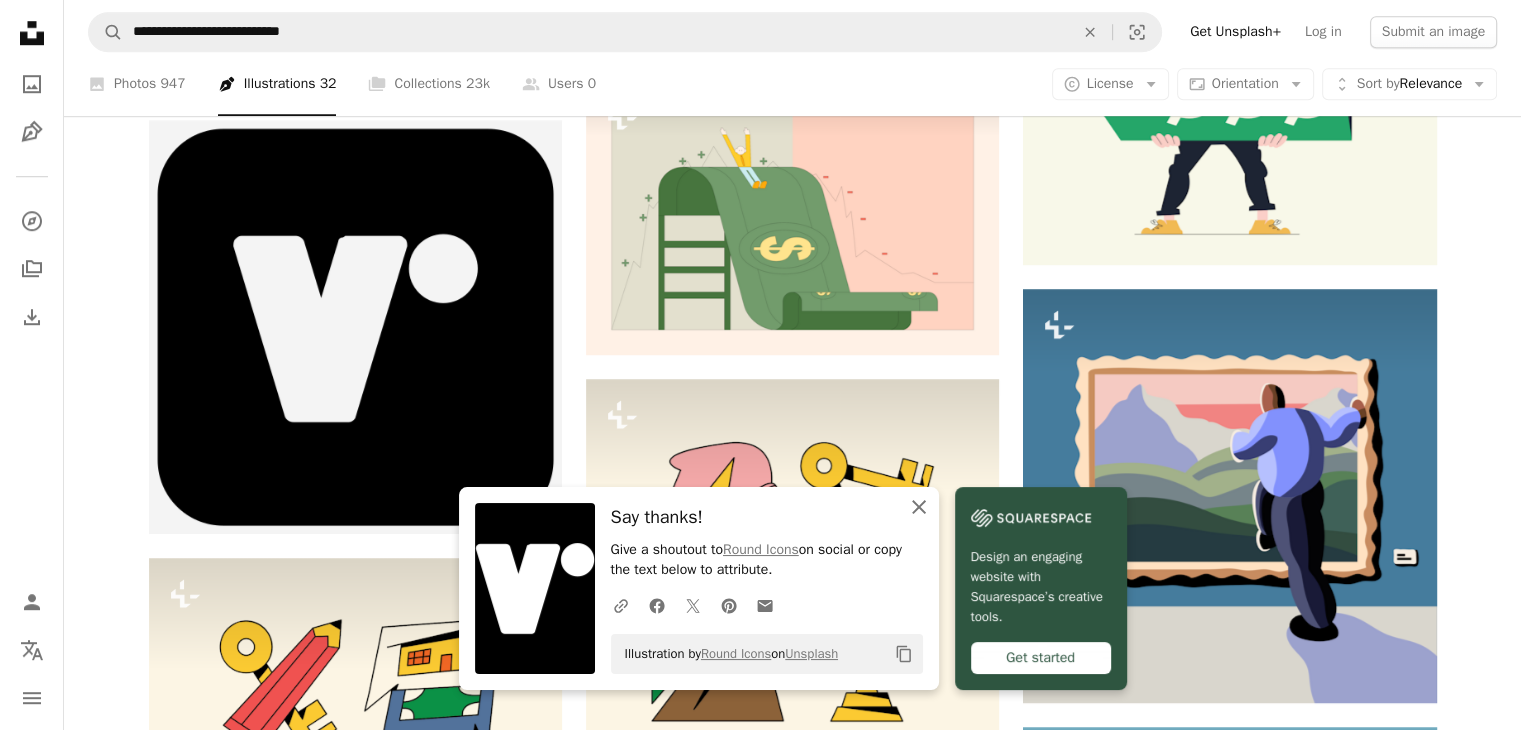 scroll, scrollTop: 188, scrollLeft: 0, axis: vertical 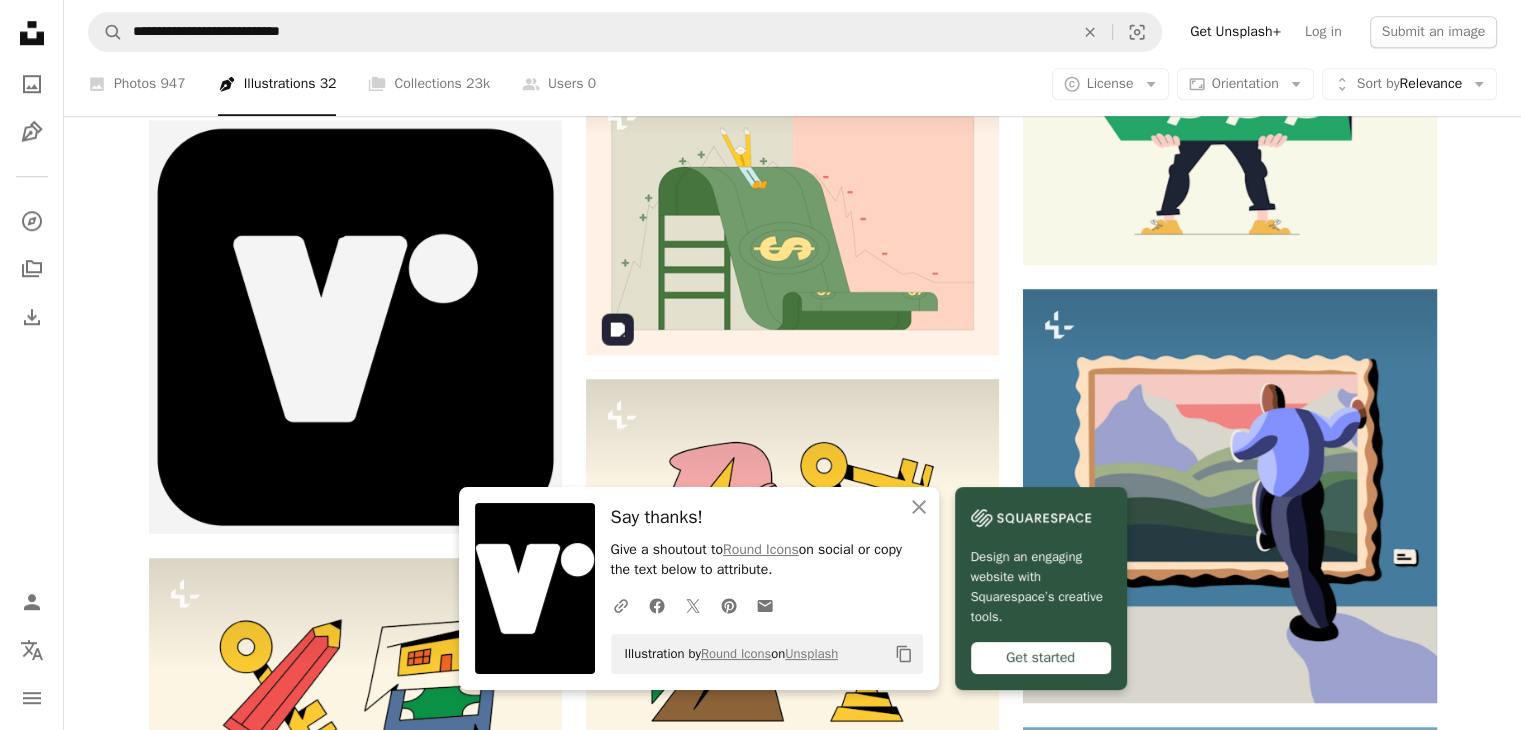drag, startPoint x: 912, startPoint y: 500, endPoint x: 685, endPoint y: 318, distance: 290.95187 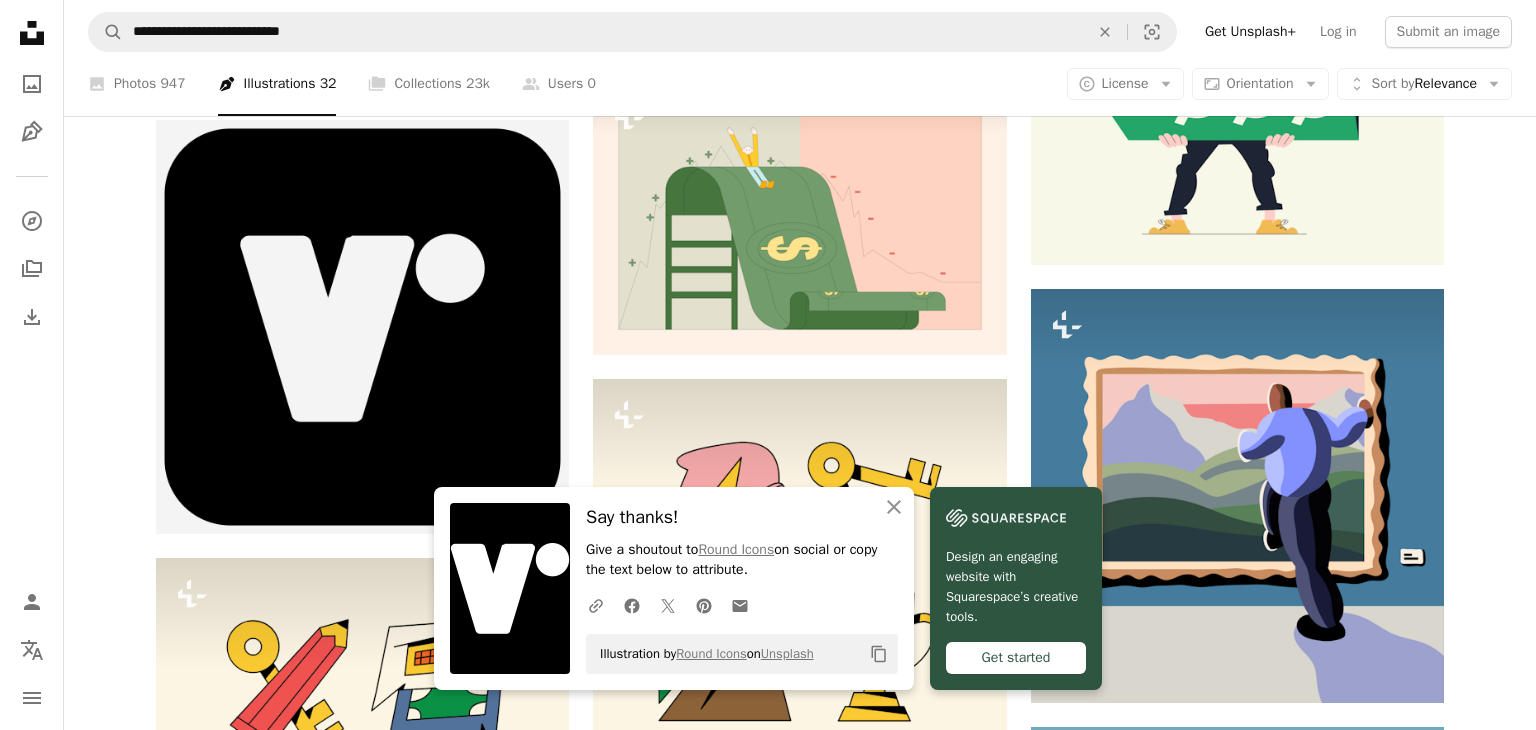 click on "An X shape" at bounding box center [20, 20] 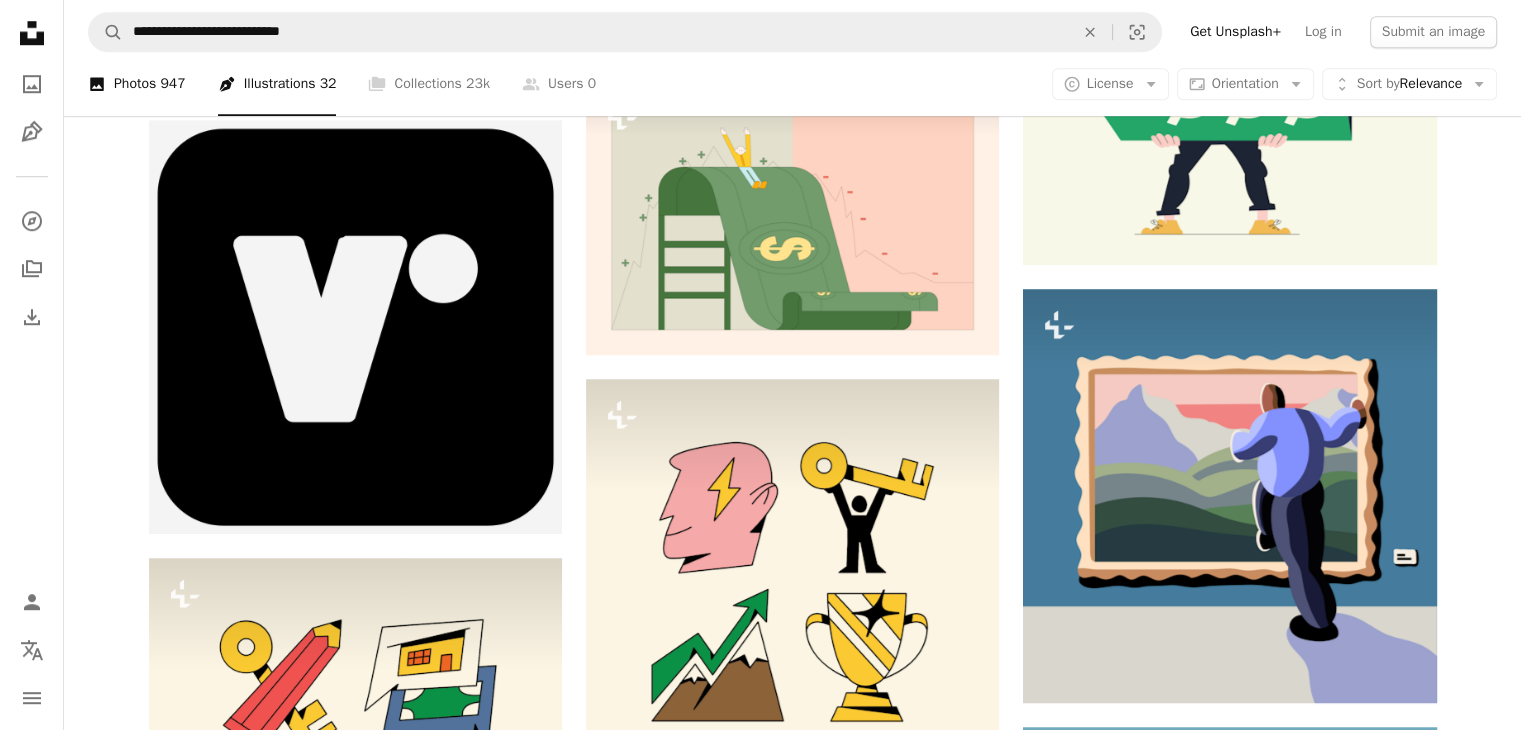 scroll, scrollTop: 583, scrollLeft: 0, axis: vertical 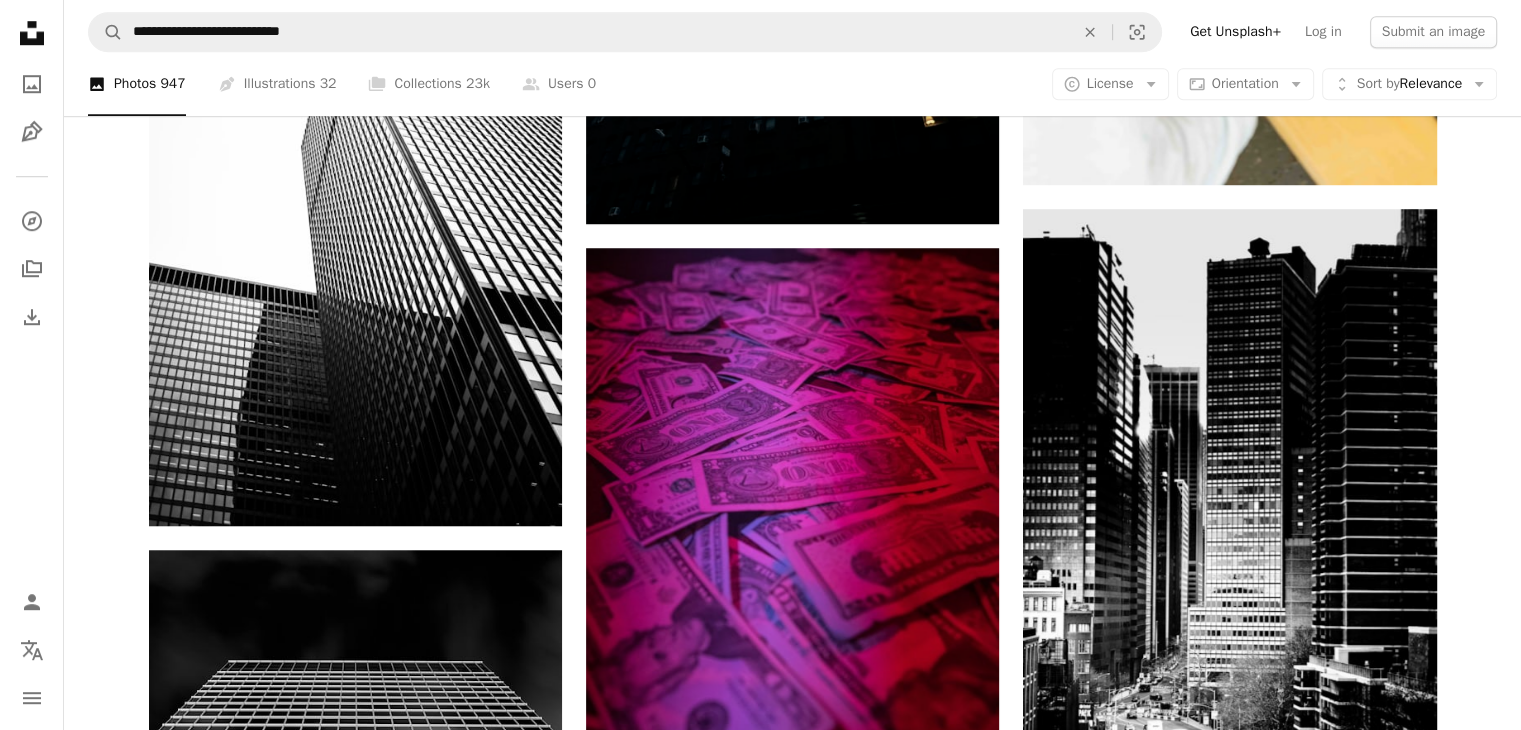 click at bounding box center [355, -1158] 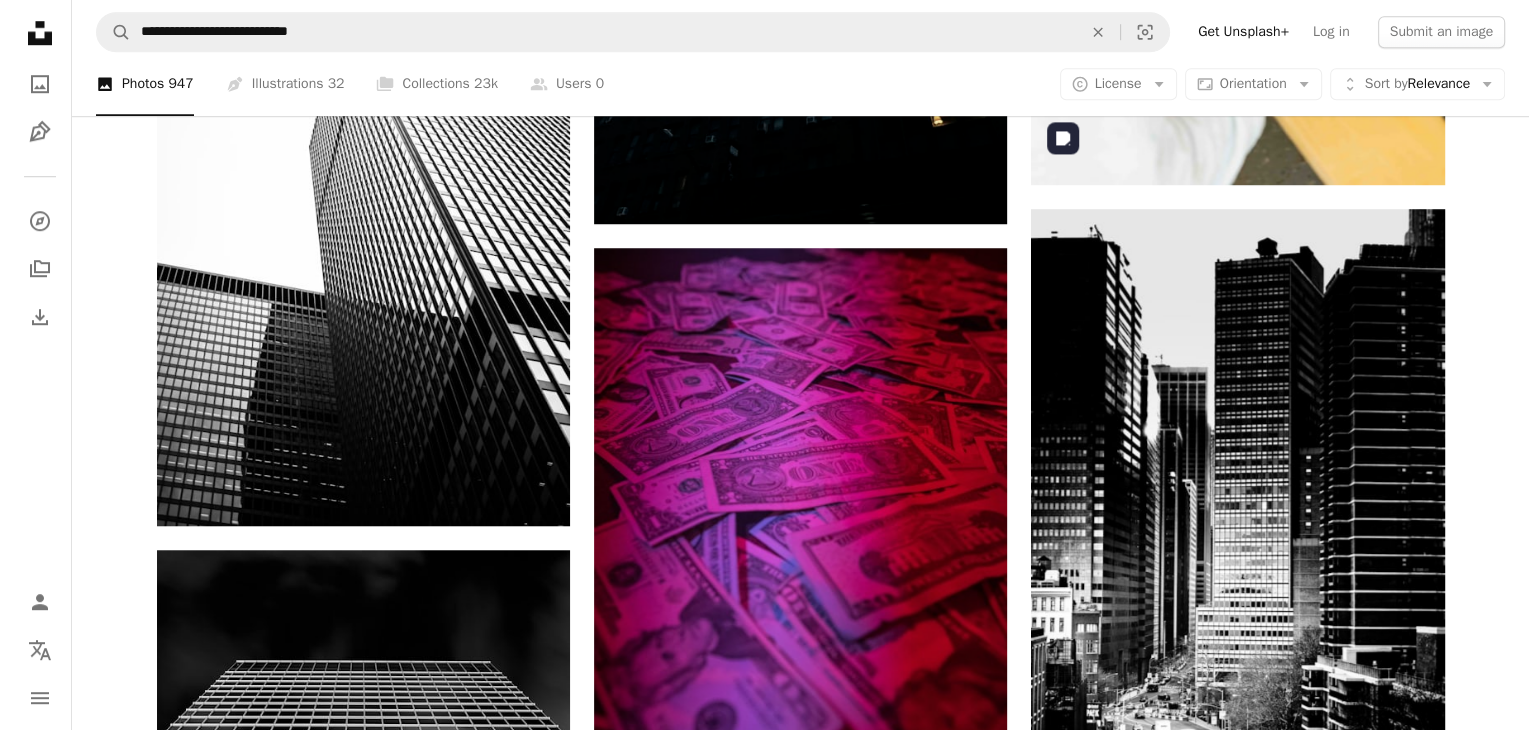 scroll, scrollTop: 167, scrollLeft: 0, axis: vertical 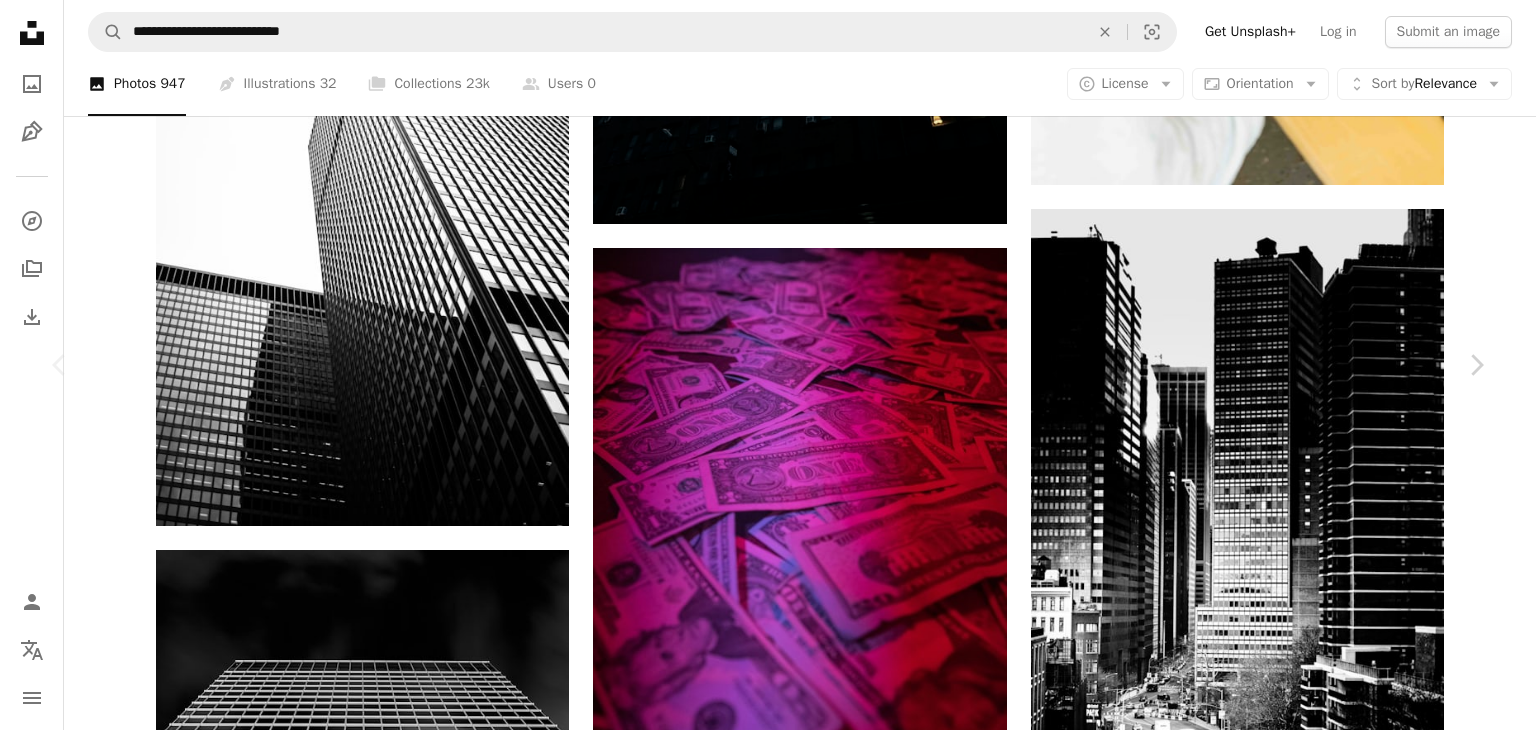 click on "An X shape" at bounding box center (20, 20) 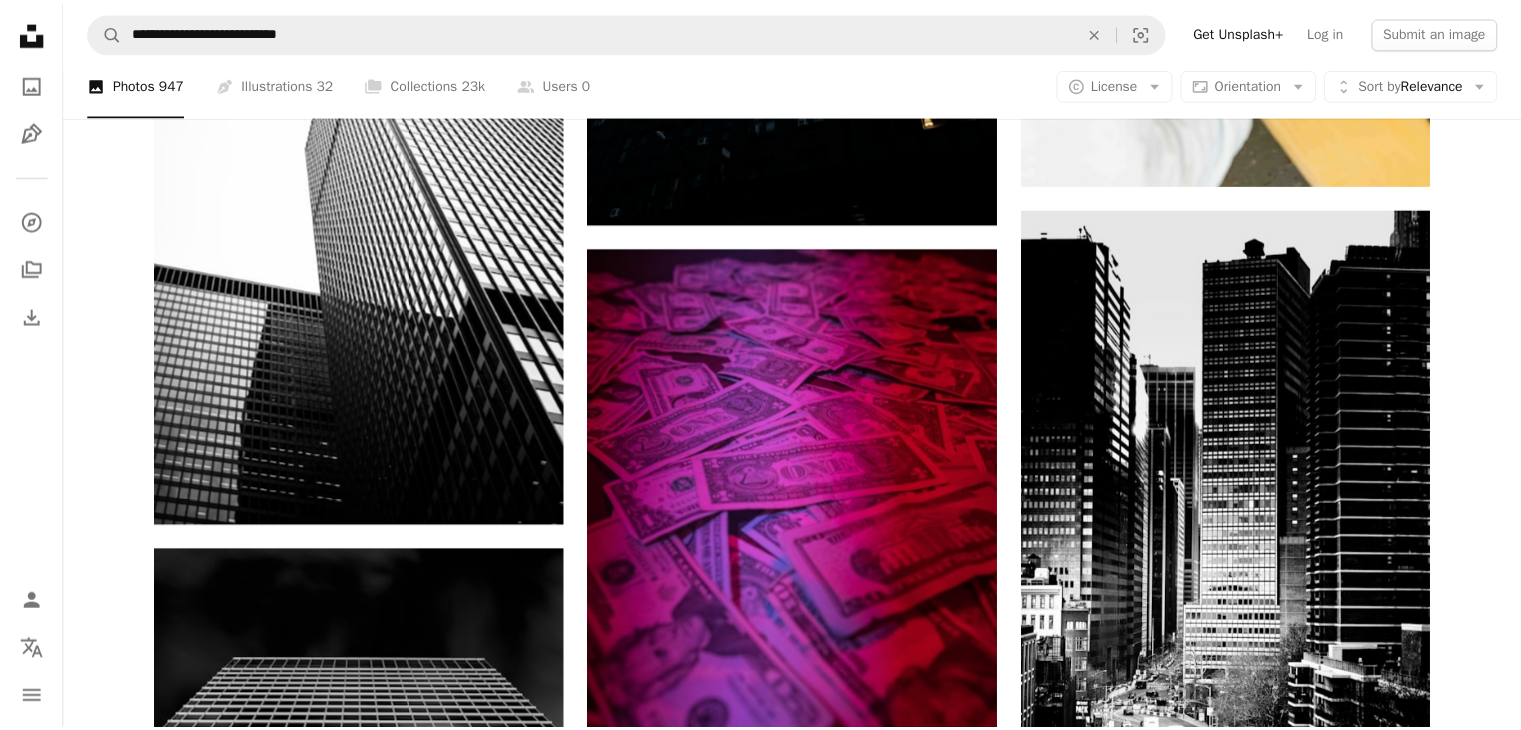 scroll, scrollTop: 0, scrollLeft: 0, axis: both 